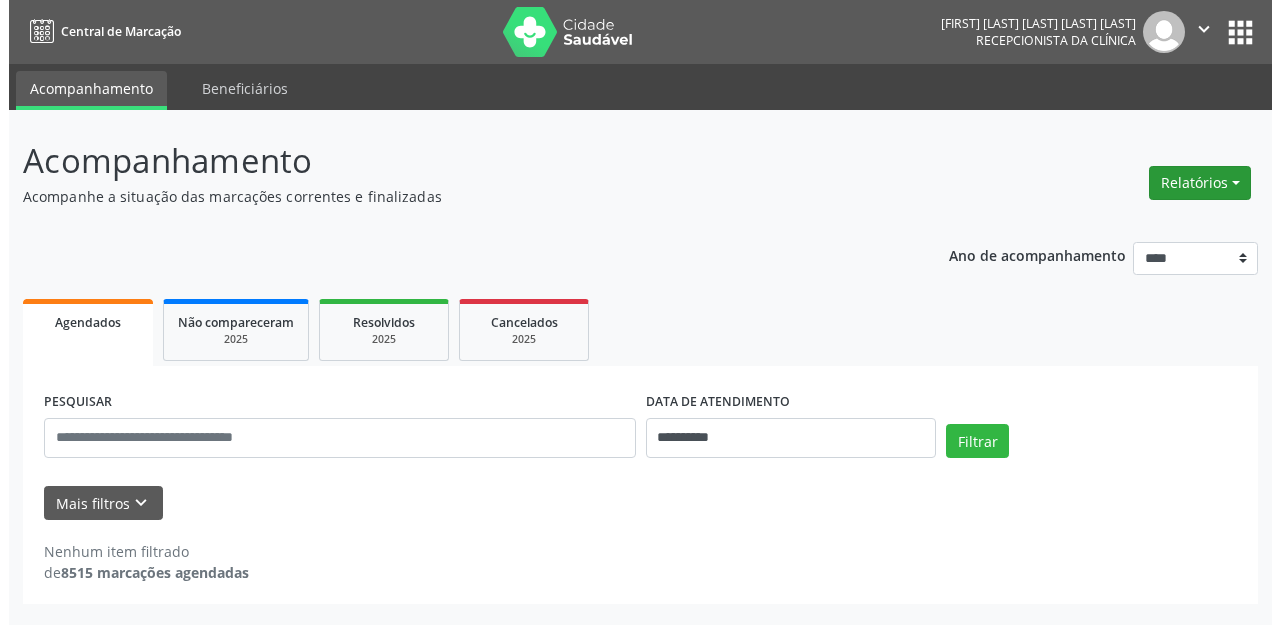 scroll, scrollTop: 0, scrollLeft: 0, axis: both 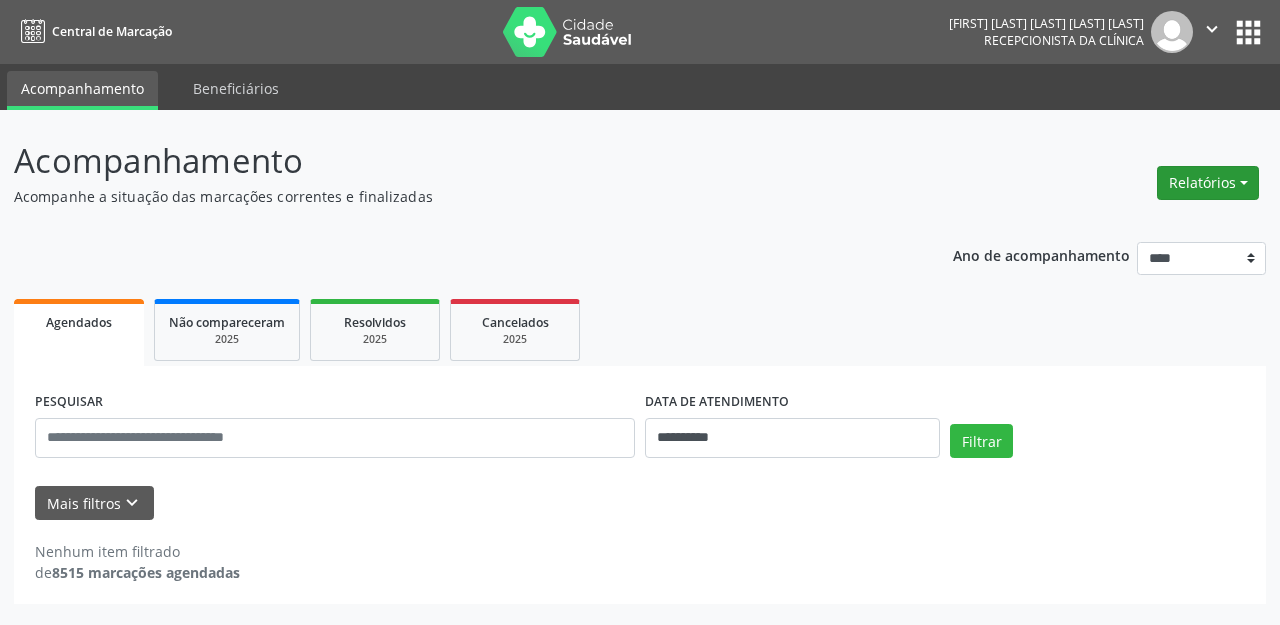 click on "Relatórios" at bounding box center (1208, 183) 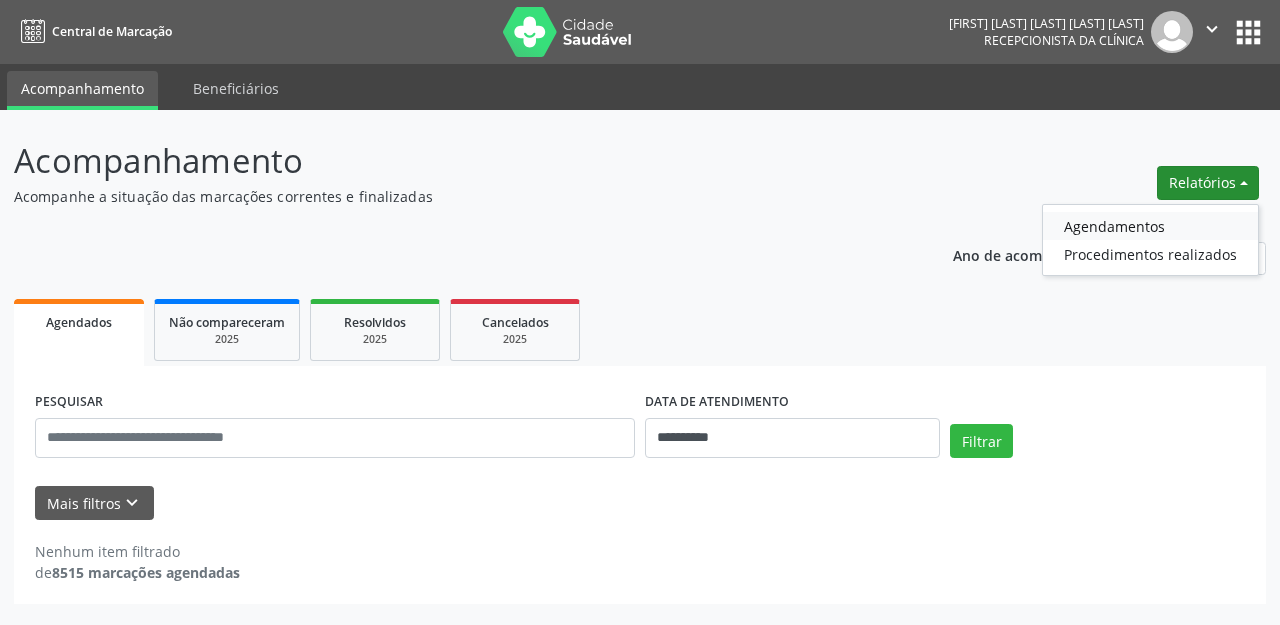 click on "Agendamentos" at bounding box center (1150, 226) 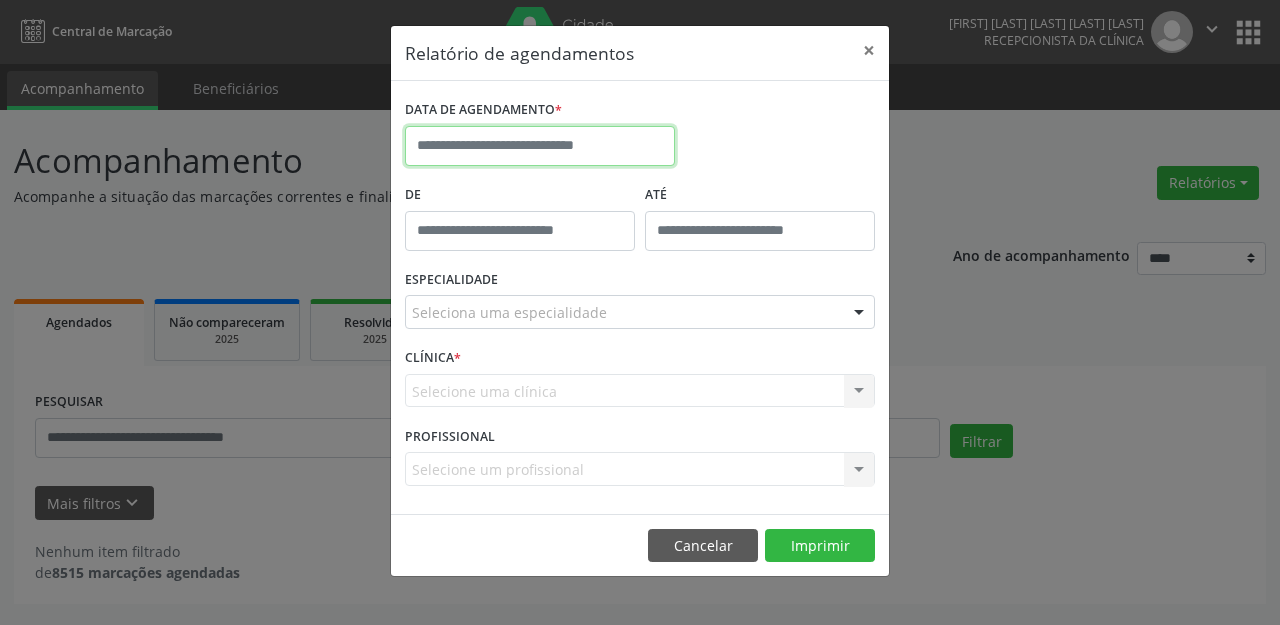 click at bounding box center [540, 146] 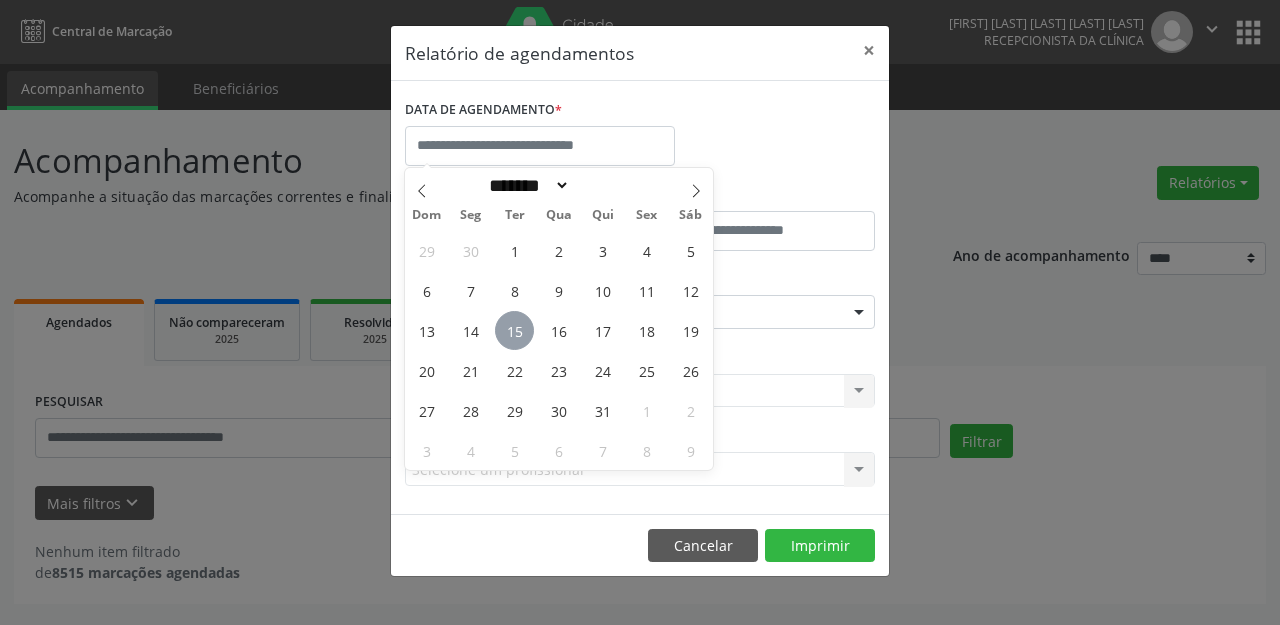click on "15" at bounding box center (514, 330) 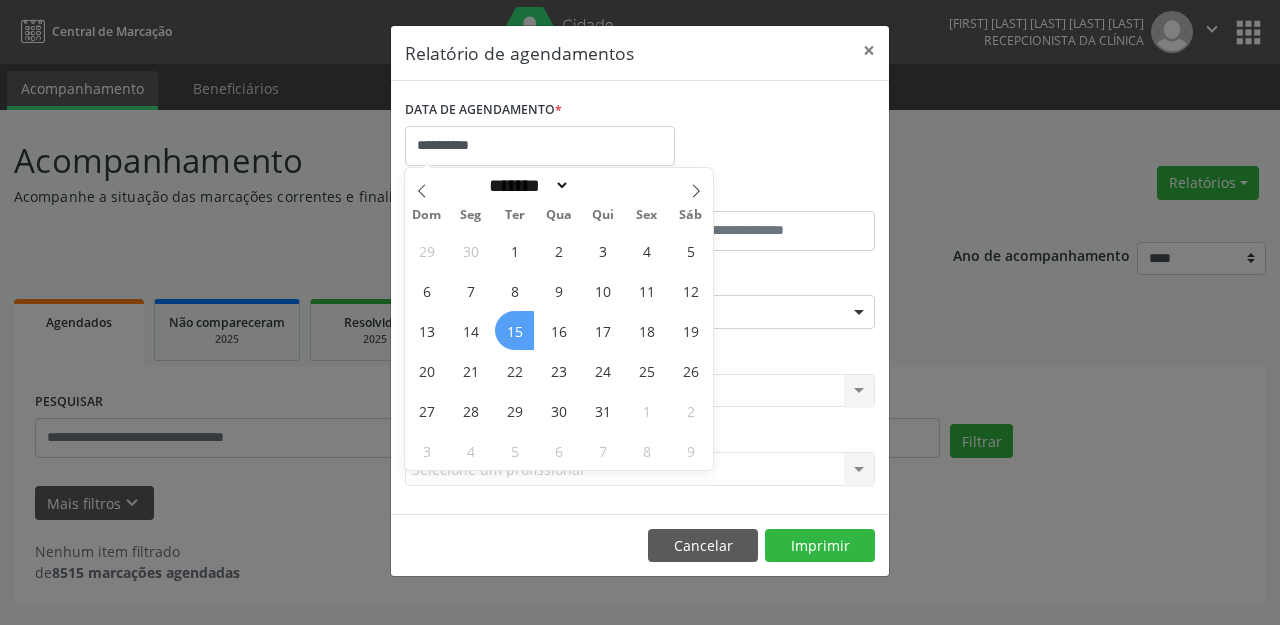 click on "15" at bounding box center [514, 330] 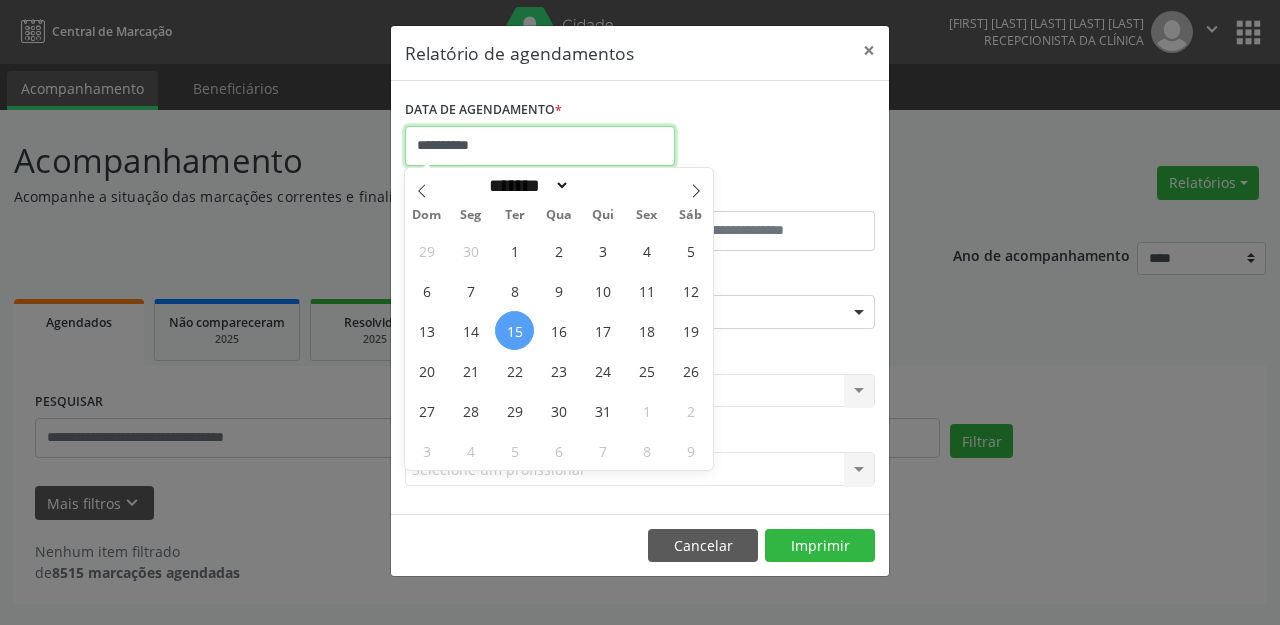 click on "**********" at bounding box center [540, 146] 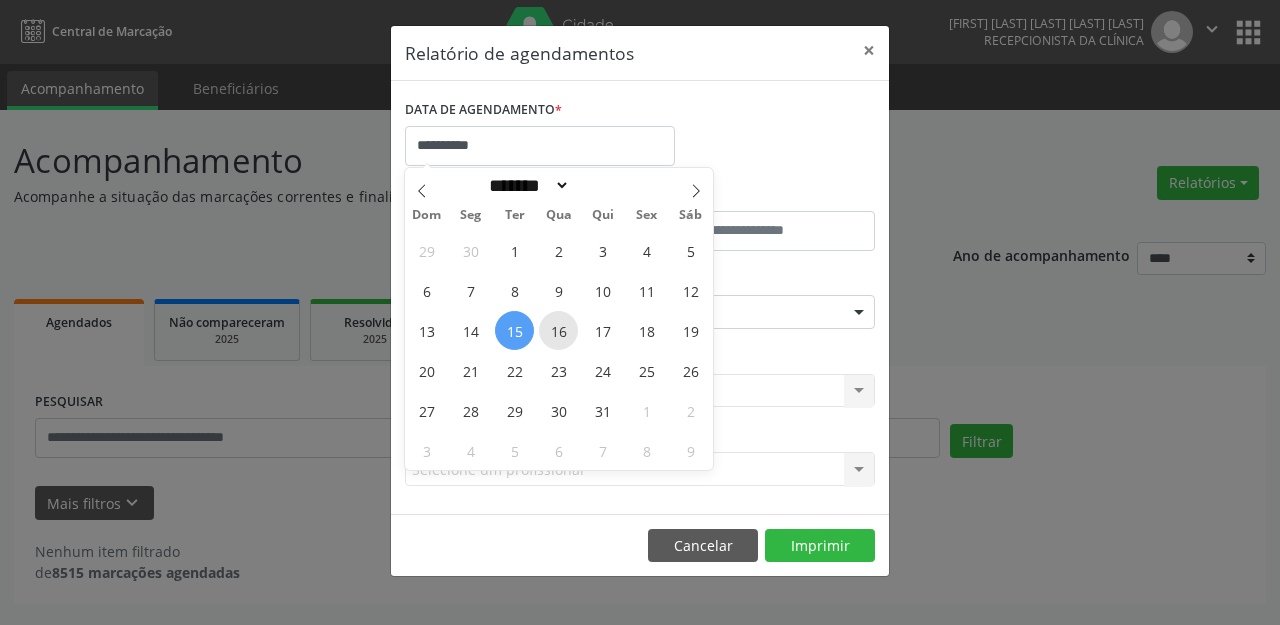 click on "16" at bounding box center (558, 330) 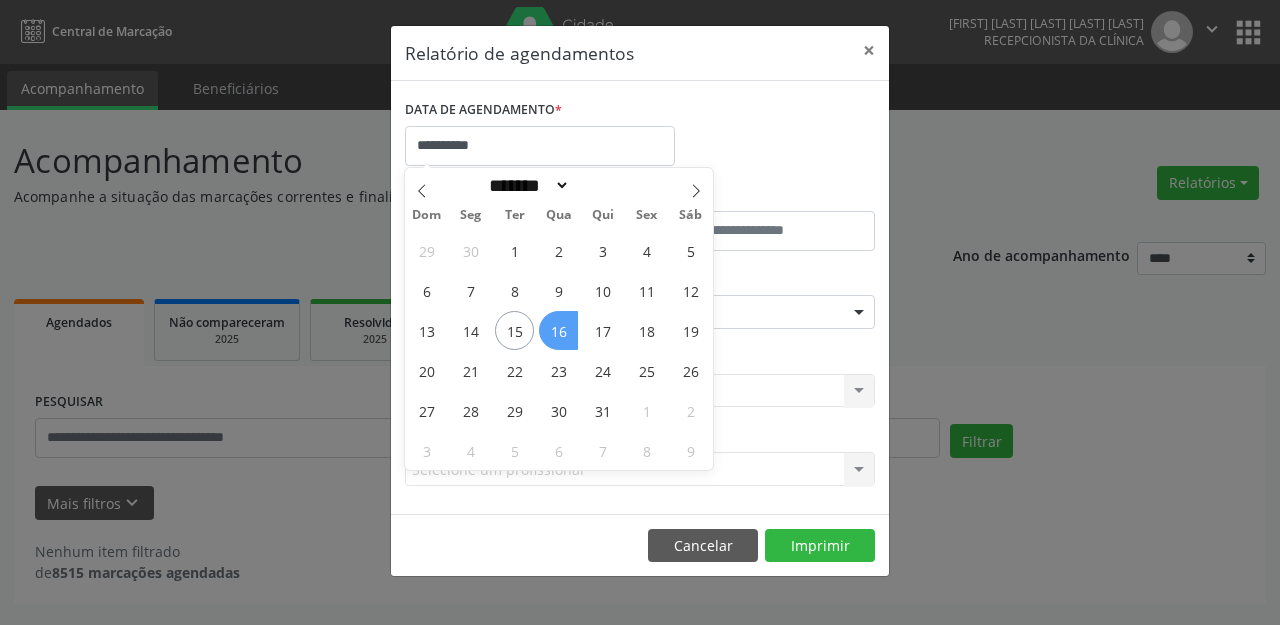 click on "16" at bounding box center (558, 330) 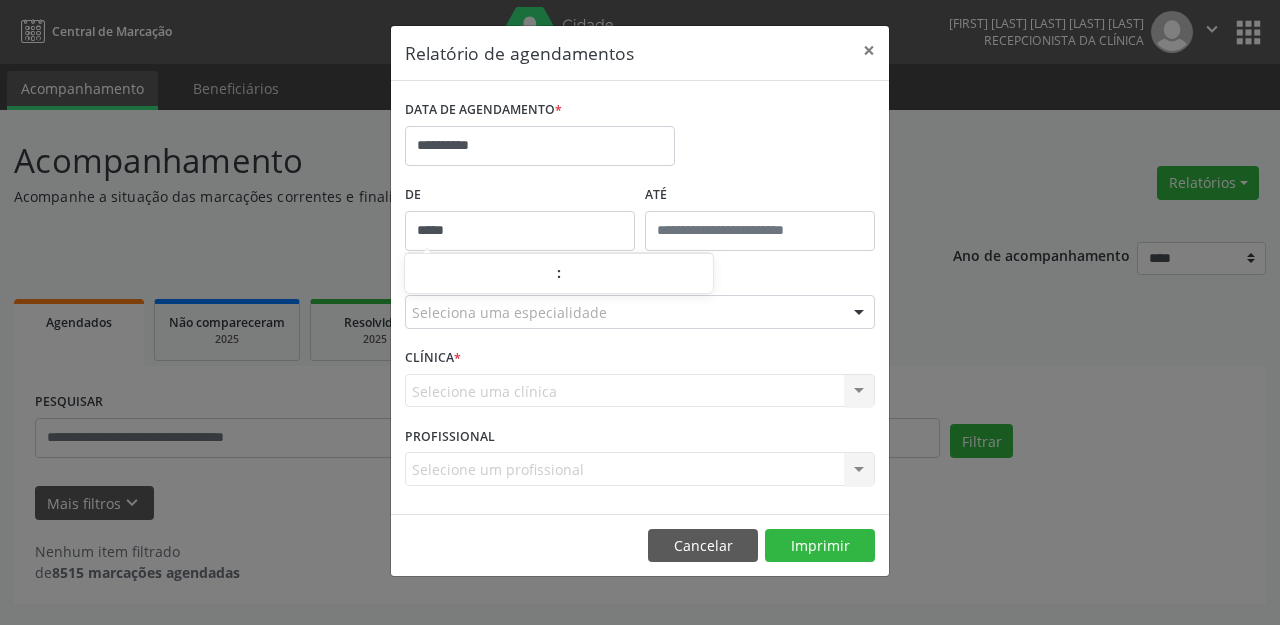 click on "*****" at bounding box center [520, 231] 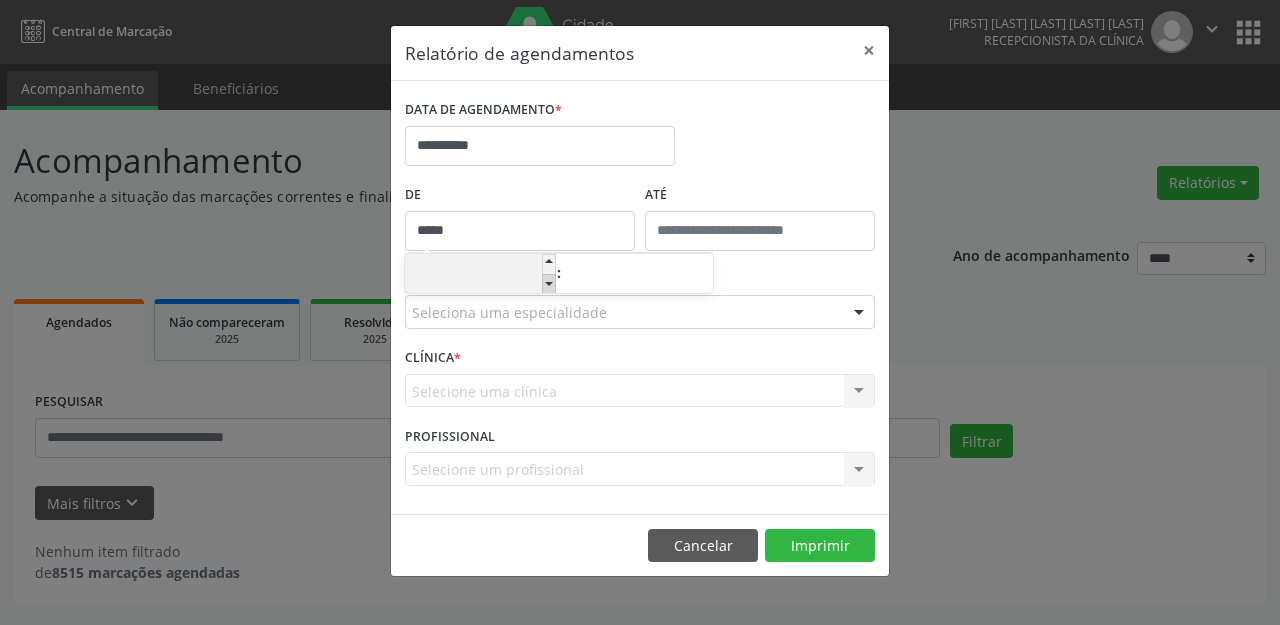 click at bounding box center [549, 284] 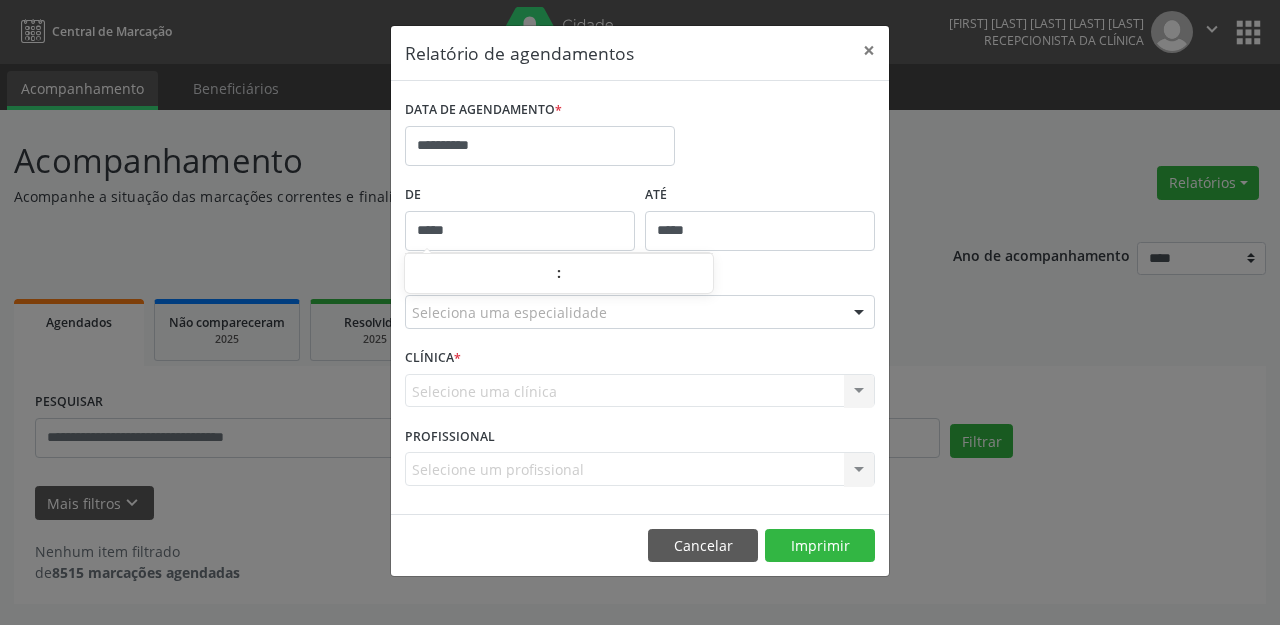 click on "*****" at bounding box center [760, 231] 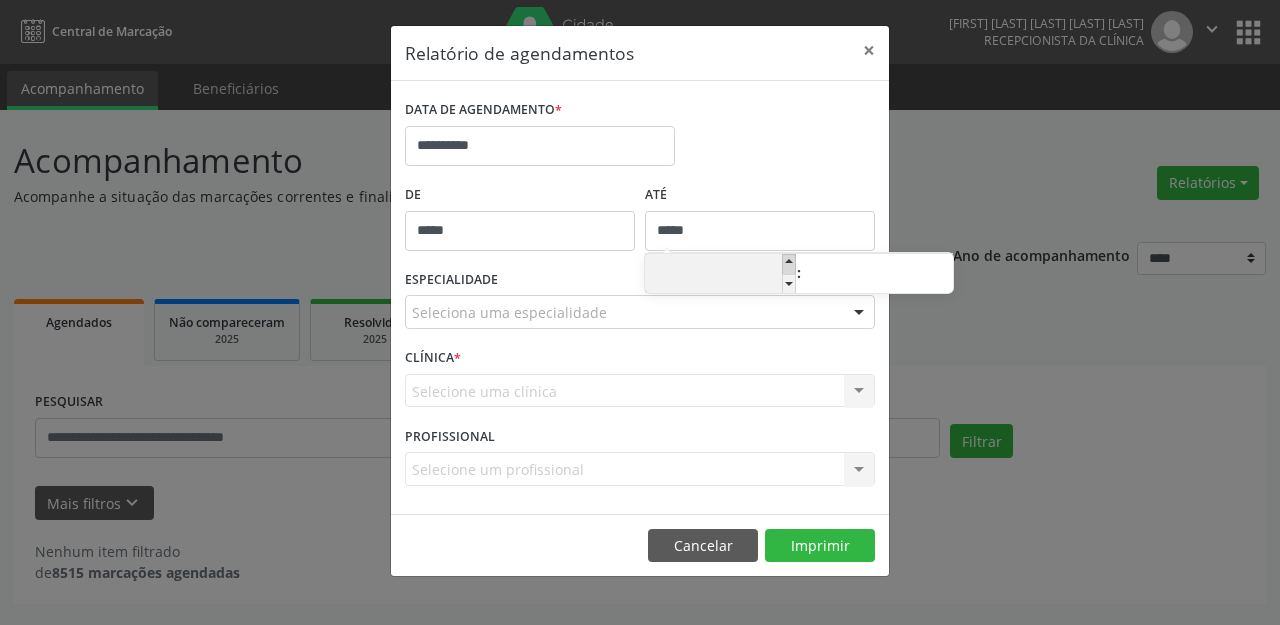 click at bounding box center [789, 264] 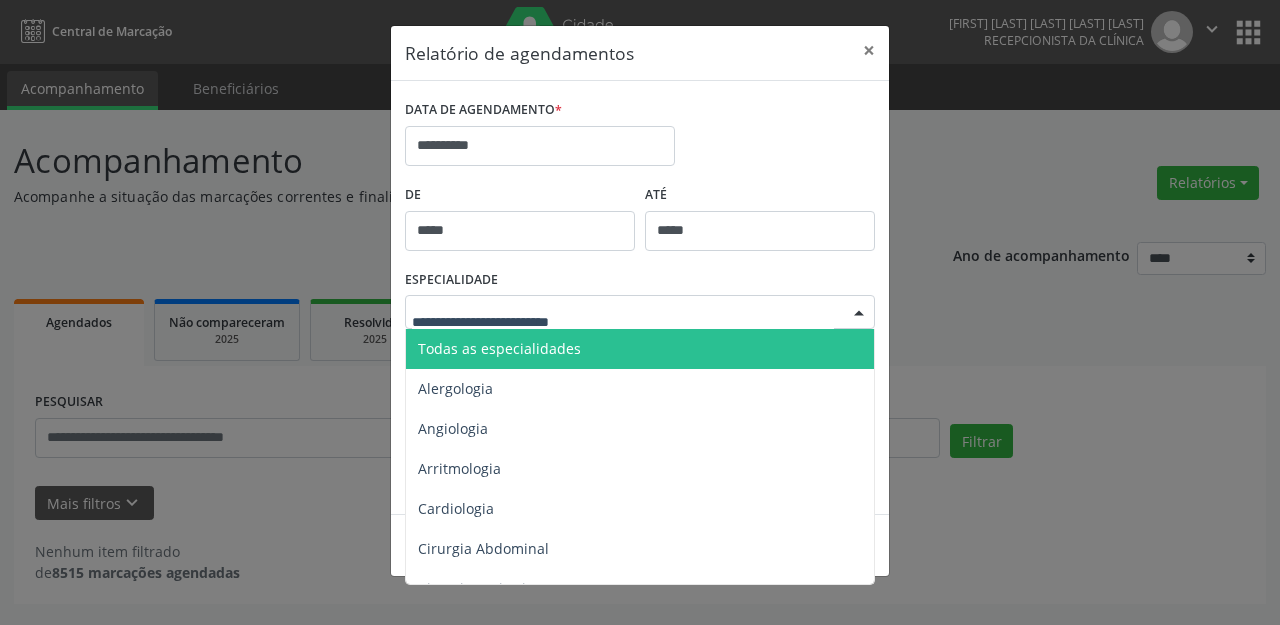 click at bounding box center [640, 312] 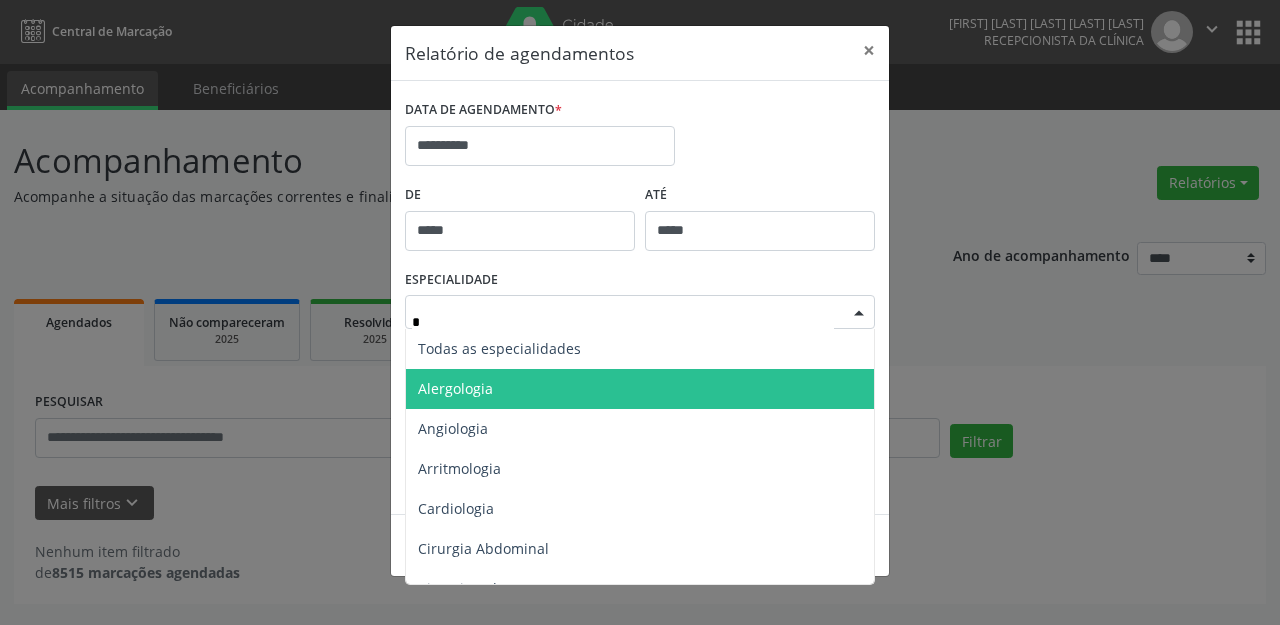 type on "**" 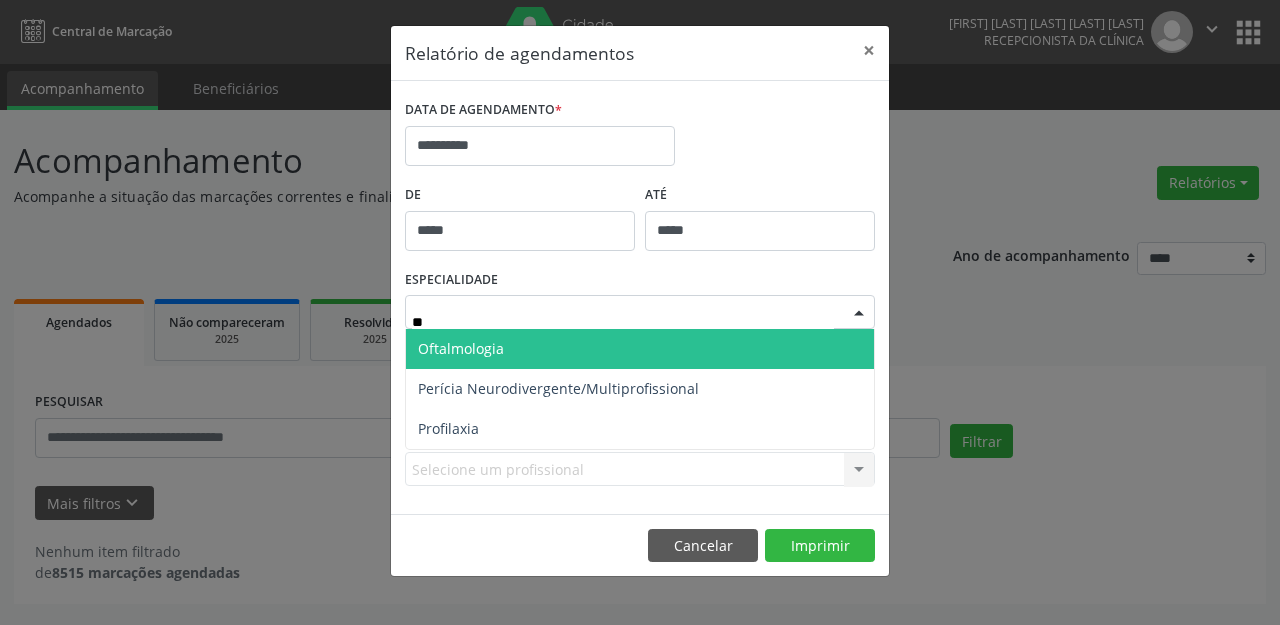 click on "Oftalmologia" at bounding box center [461, 348] 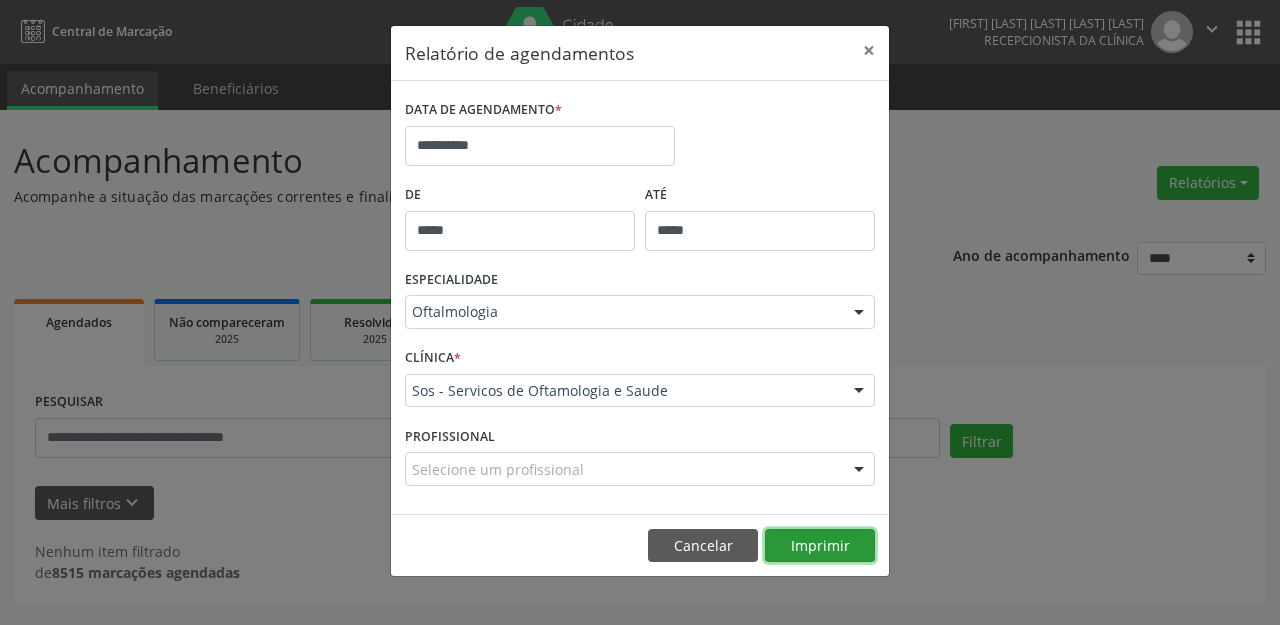 click on "Imprimir" at bounding box center [820, 546] 